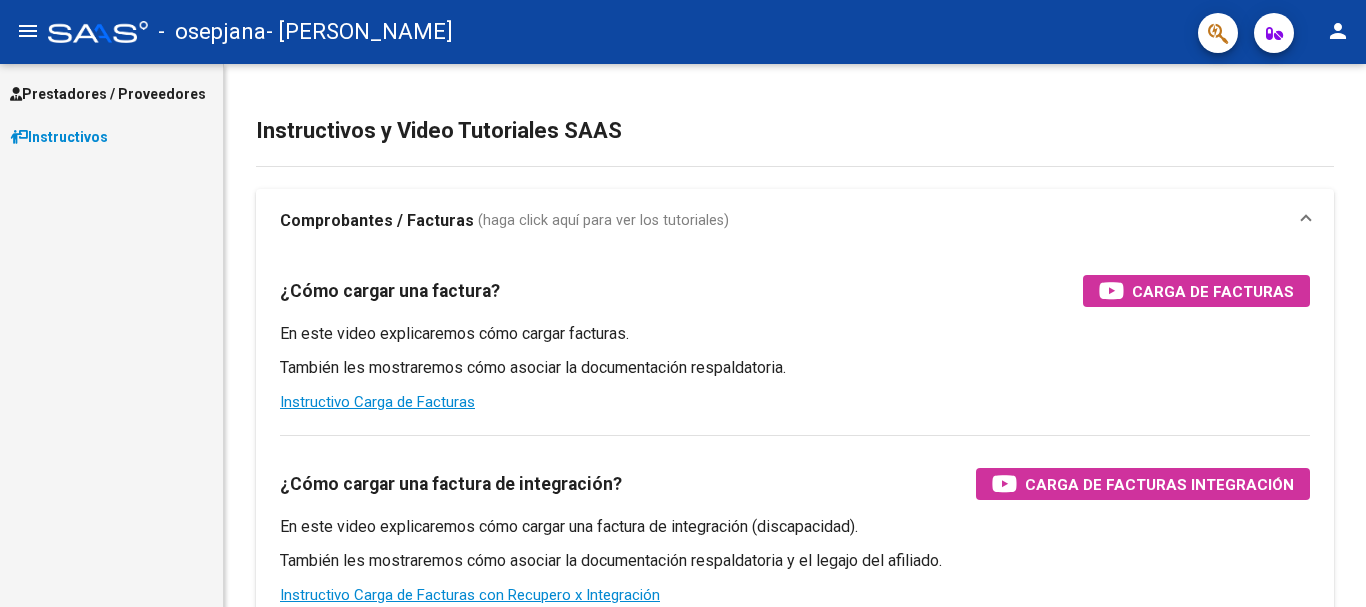 scroll, scrollTop: 0, scrollLeft: 0, axis: both 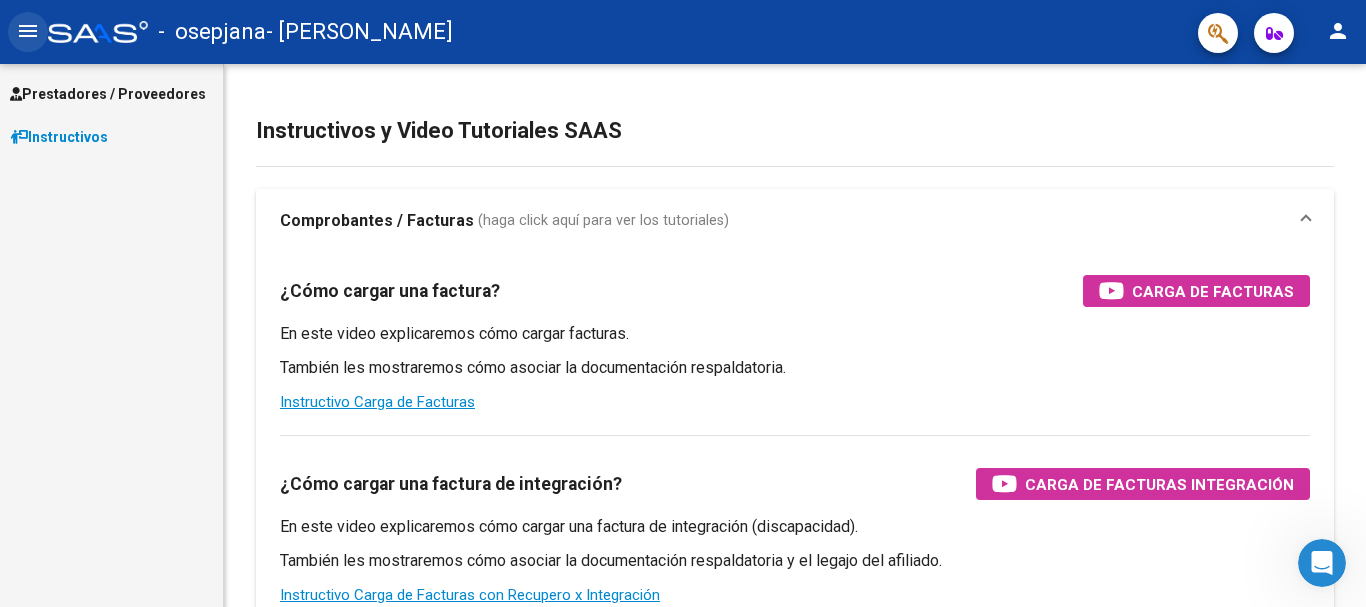 click on "menu" 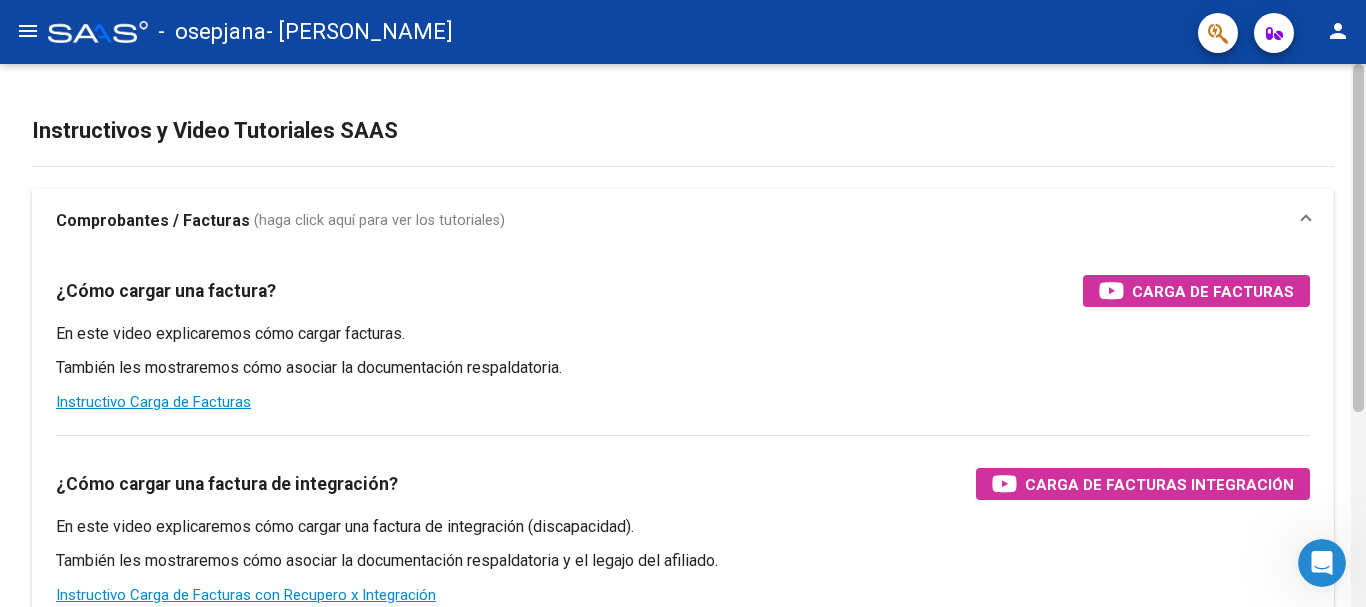 scroll, scrollTop: 304, scrollLeft: 0, axis: vertical 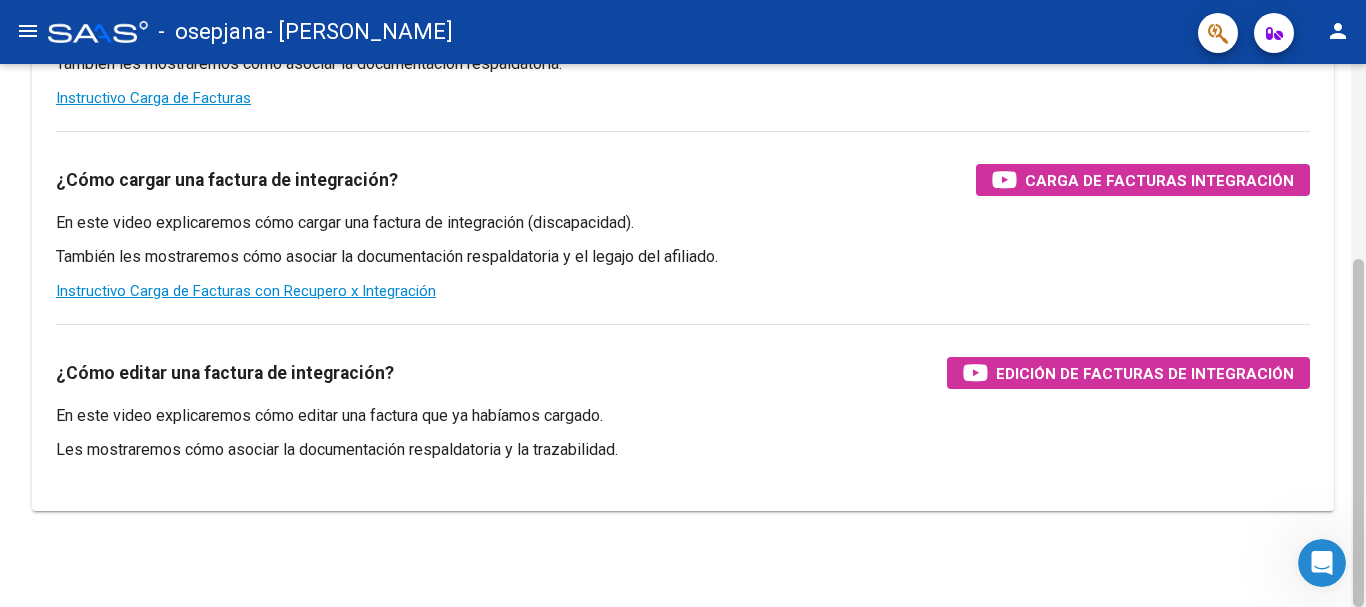 drag, startPoint x: 1364, startPoint y: 166, endPoint x: 1365, endPoint y: 217, distance: 51.009804 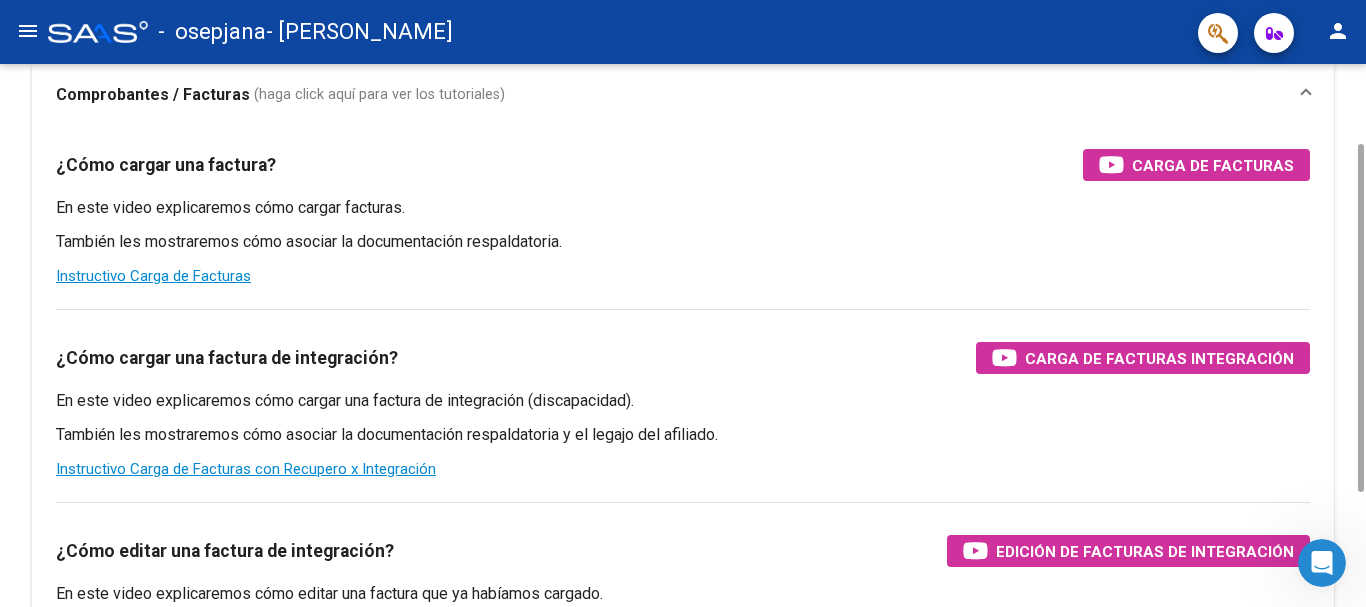 scroll, scrollTop: 0, scrollLeft: 0, axis: both 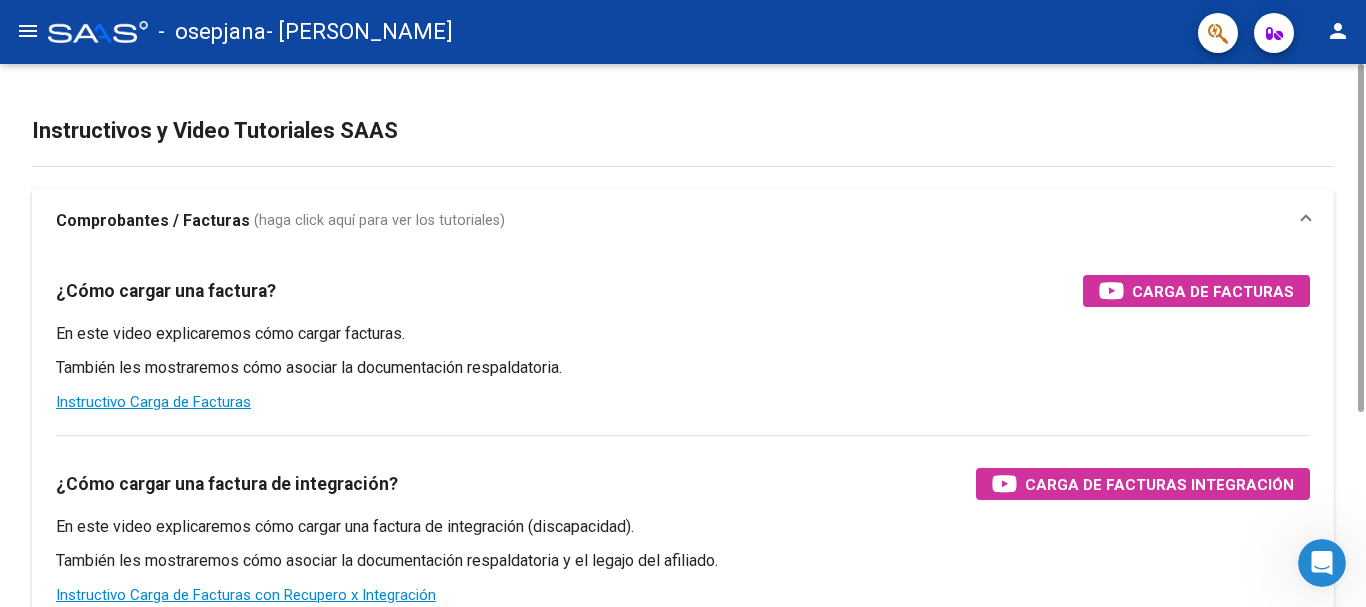 drag, startPoint x: 1362, startPoint y: 282, endPoint x: 1308, endPoint y: 31, distance: 256.74307 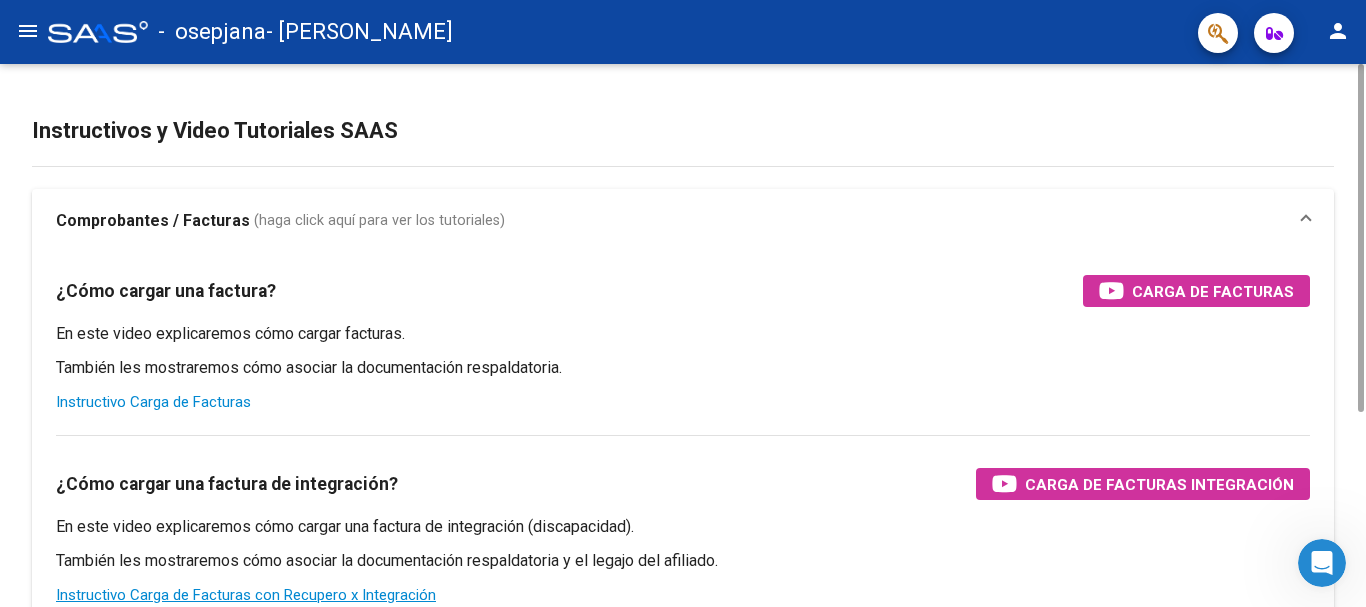 click on "Instructivo Carga de Facturas" at bounding box center (153, 402) 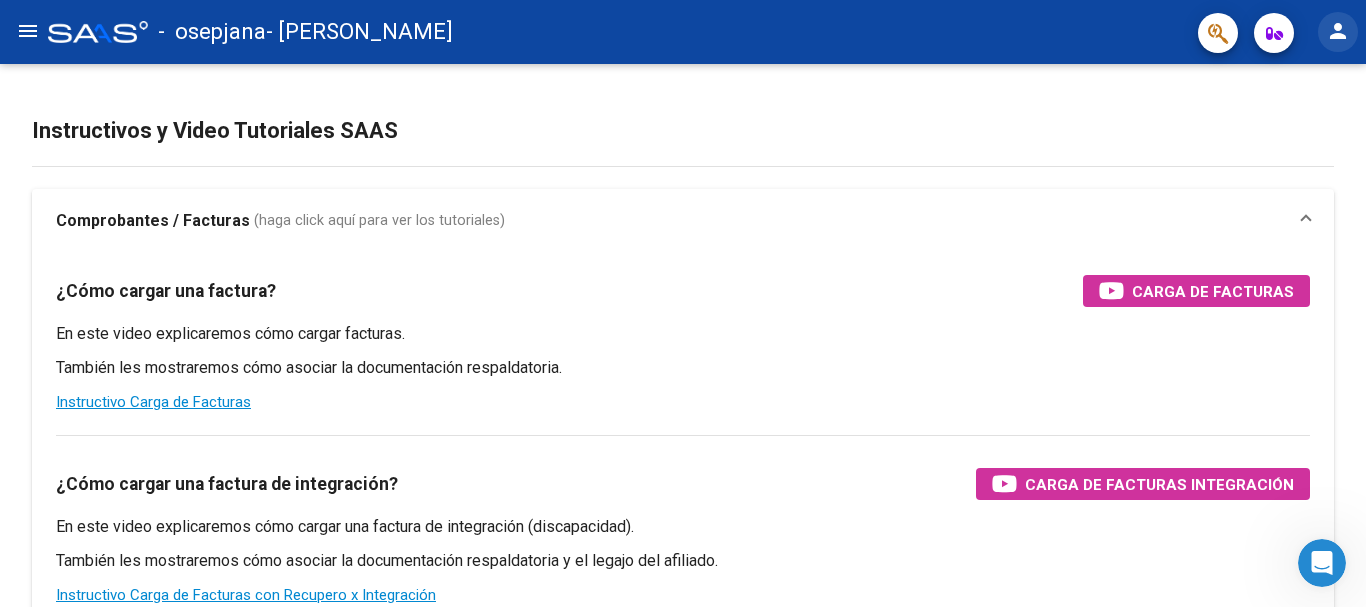click on "person" 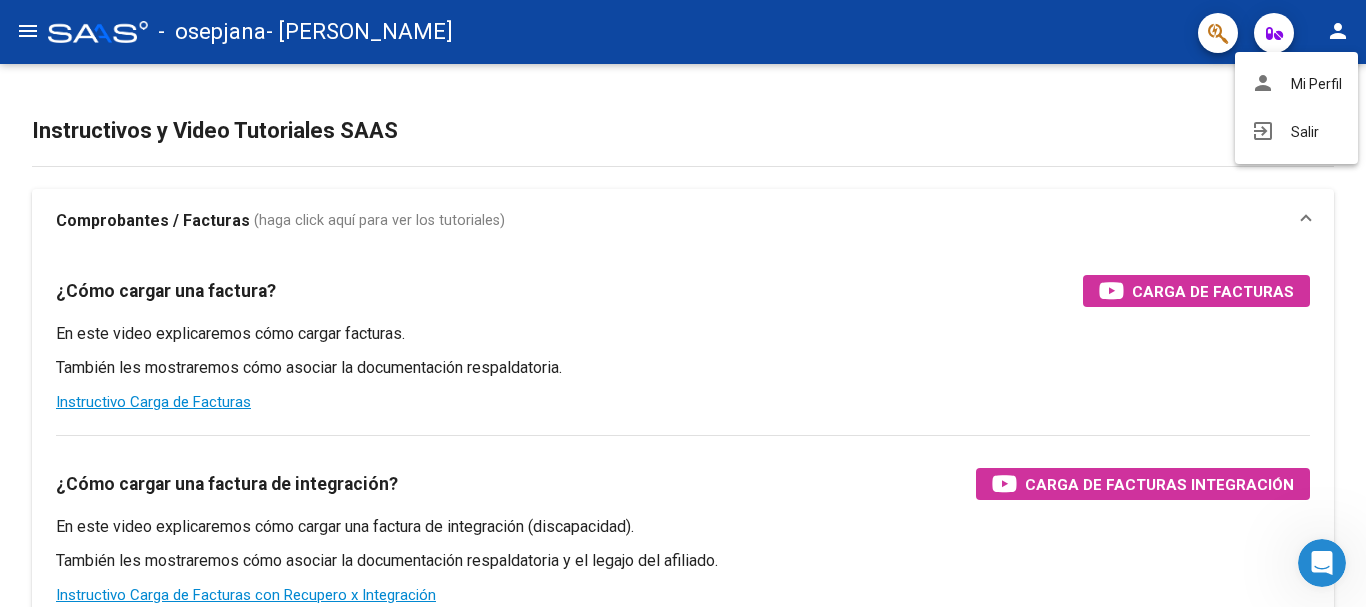 click at bounding box center [683, 303] 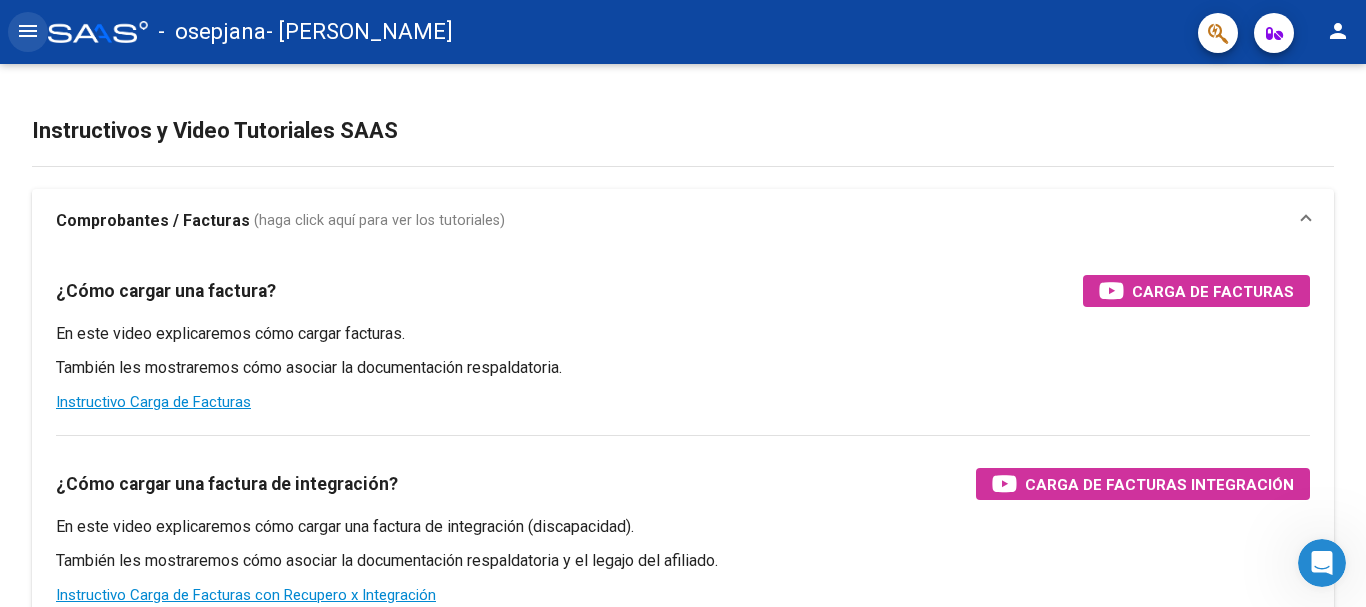 click on "menu" 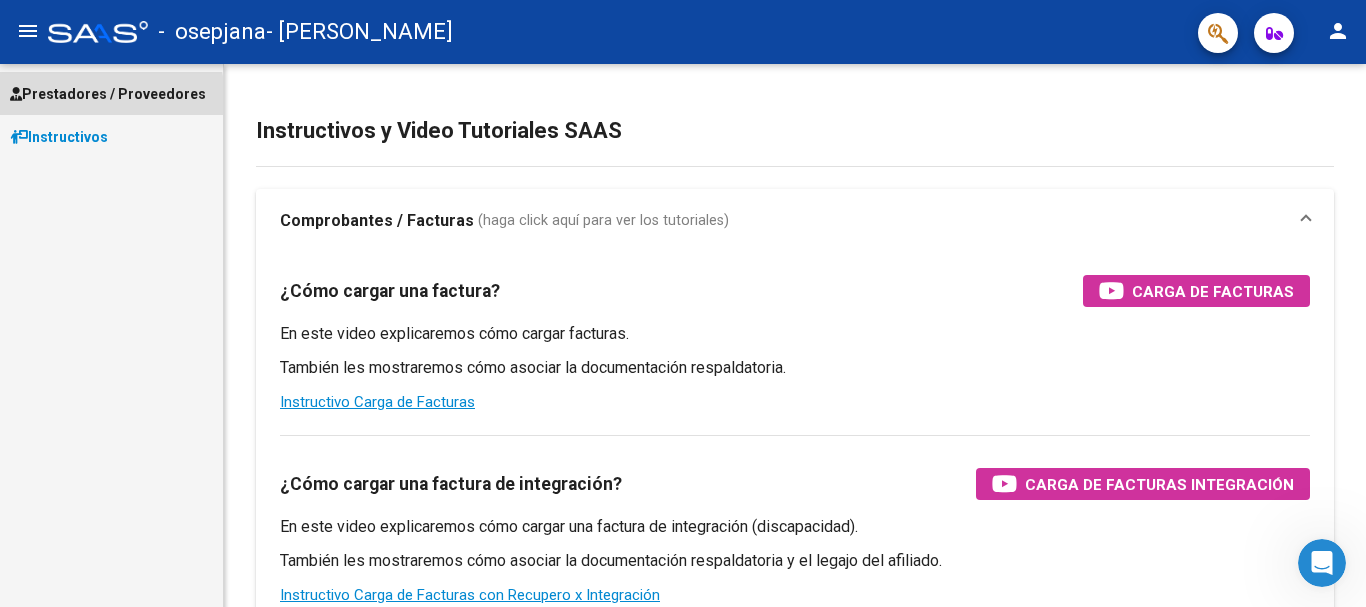click on "Prestadores / Proveedores" at bounding box center (108, 94) 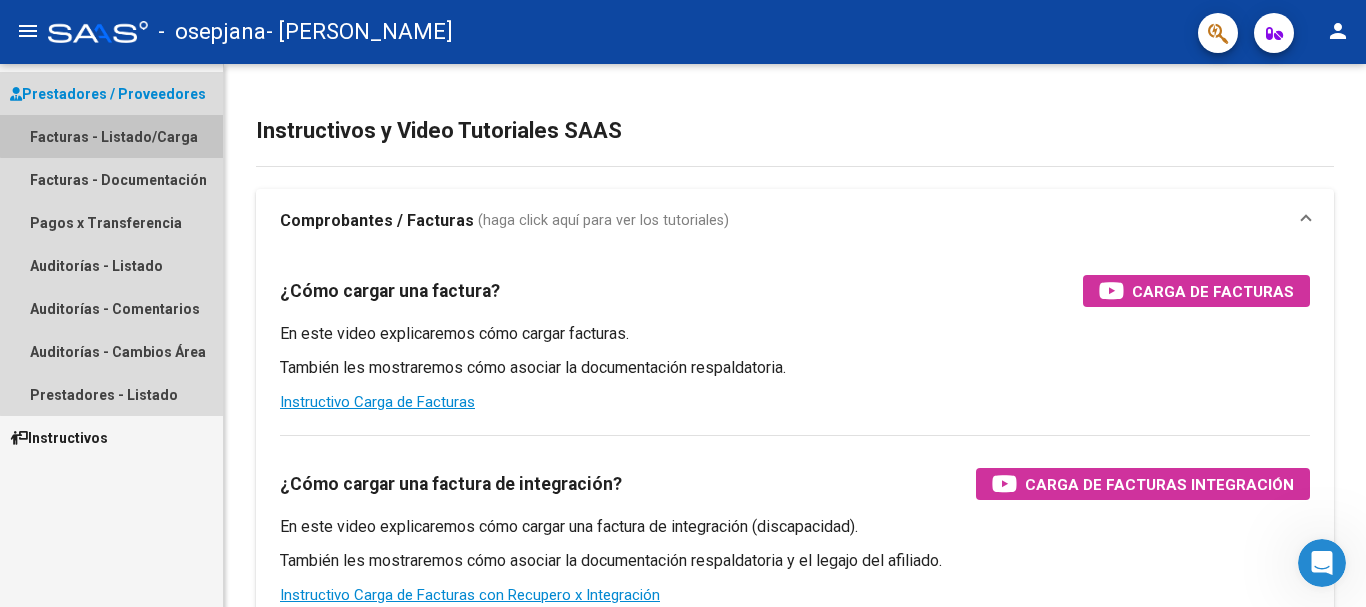 click on "Facturas - Listado/Carga" at bounding box center [111, 136] 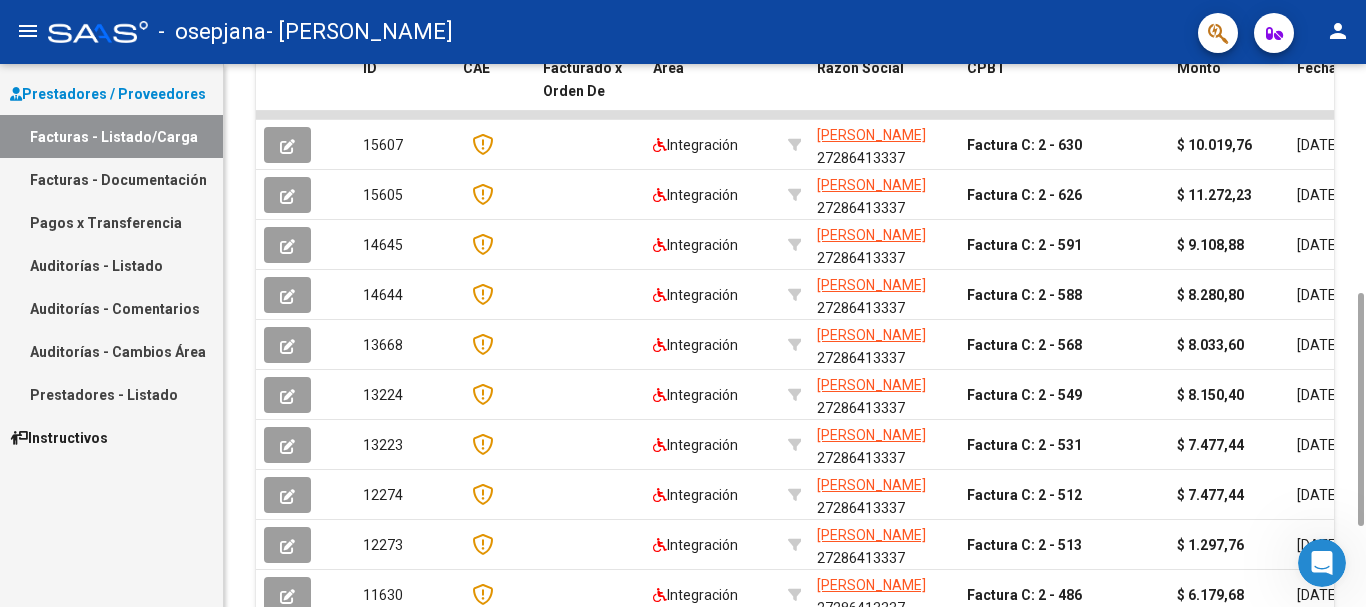 scroll, scrollTop: 583, scrollLeft: 0, axis: vertical 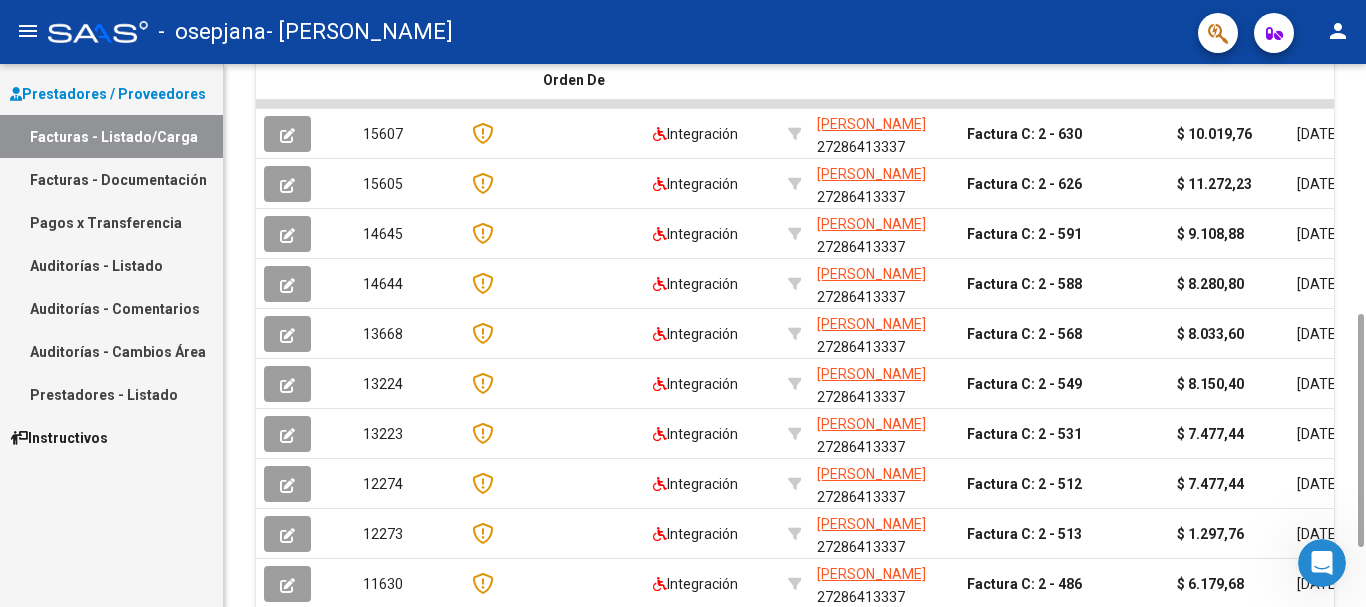 drag, startPoint x: 1361, startPoint y: 272, endPoint x: 1363, endPoint y: 646, distance: 374.00534 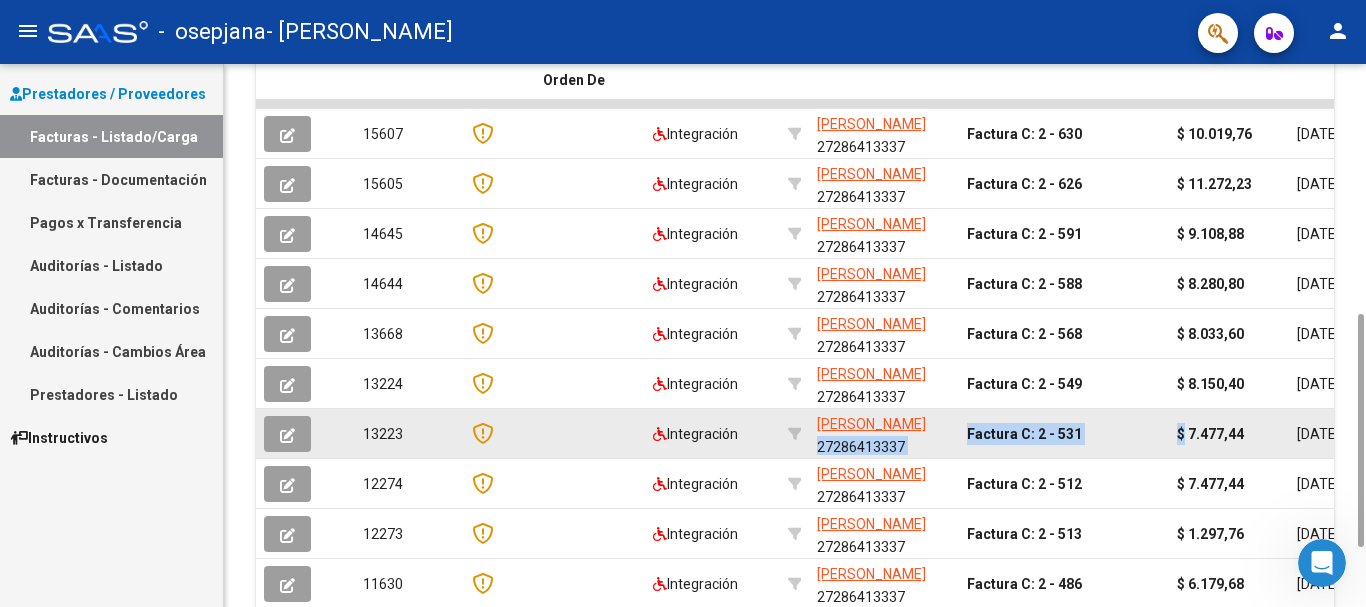drag, startPoint x: 1182, startPoint y: 432, endPoint x: 958, endPoint y: 453, distance: 224.98222 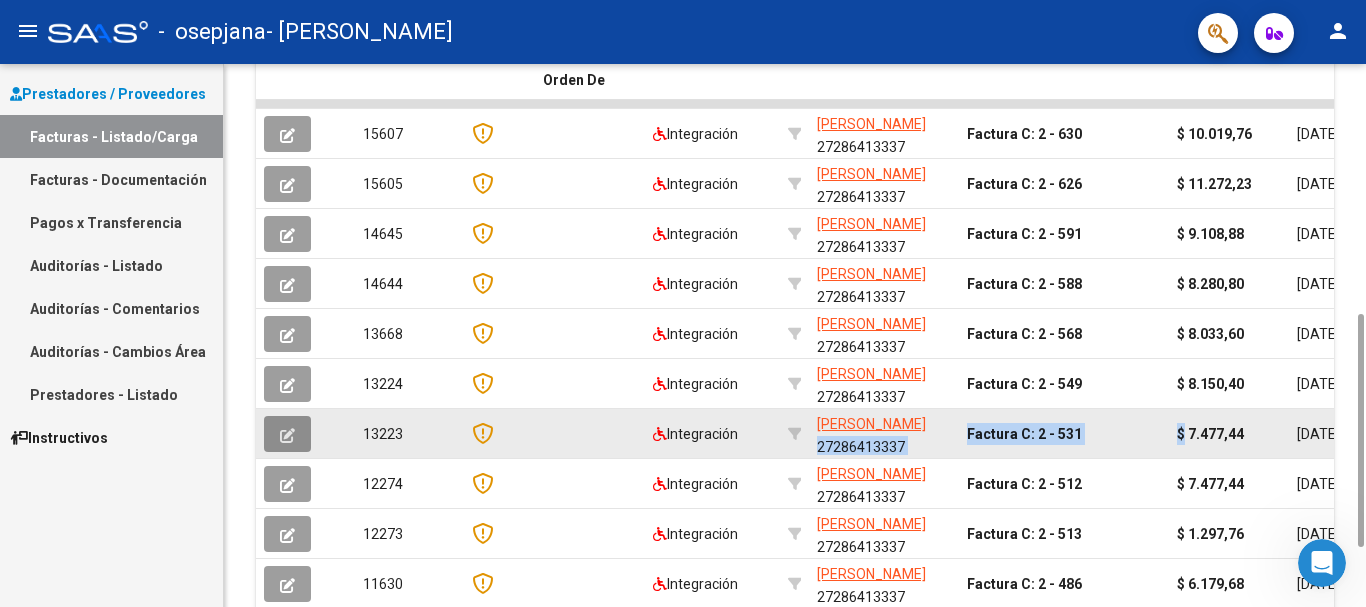 click 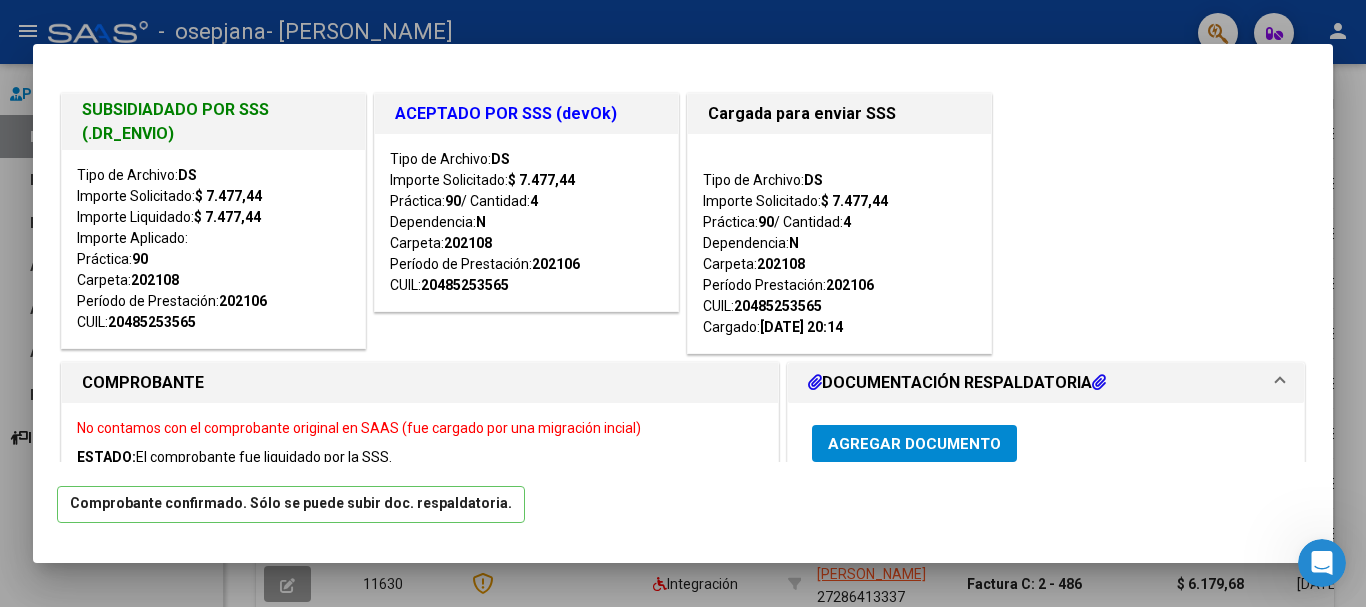 click at bounding box center [683, 303] 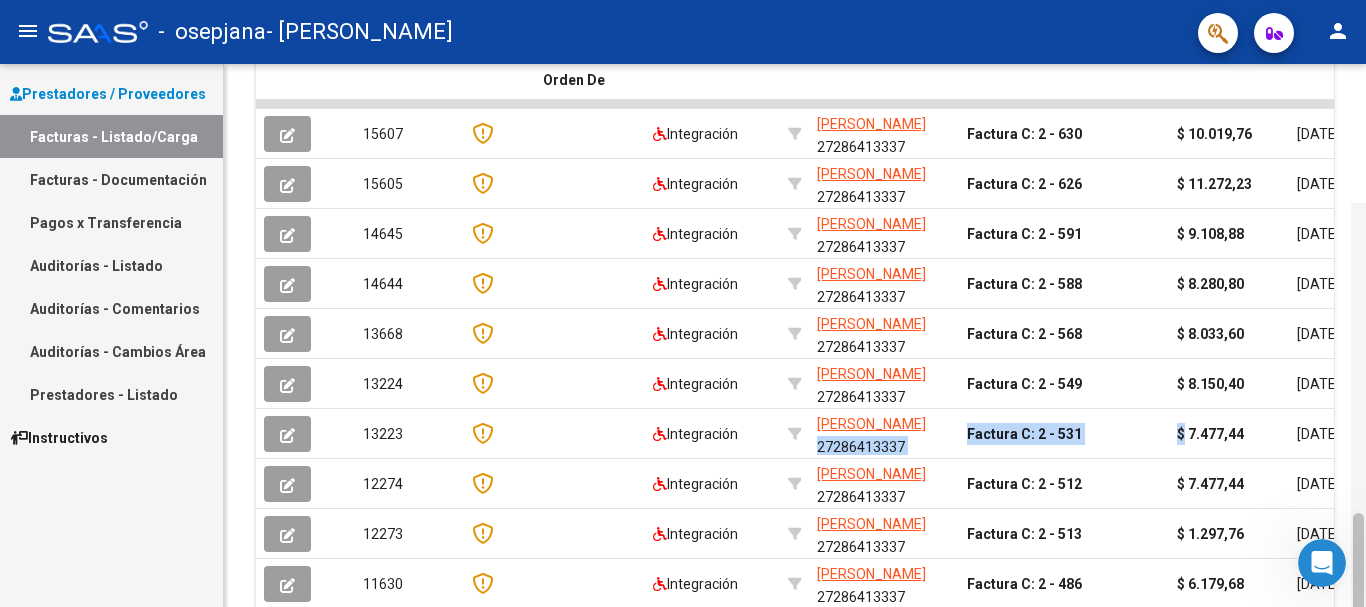 scroll, scrollTop: 722, scrollLeft: 0, axis: vertical 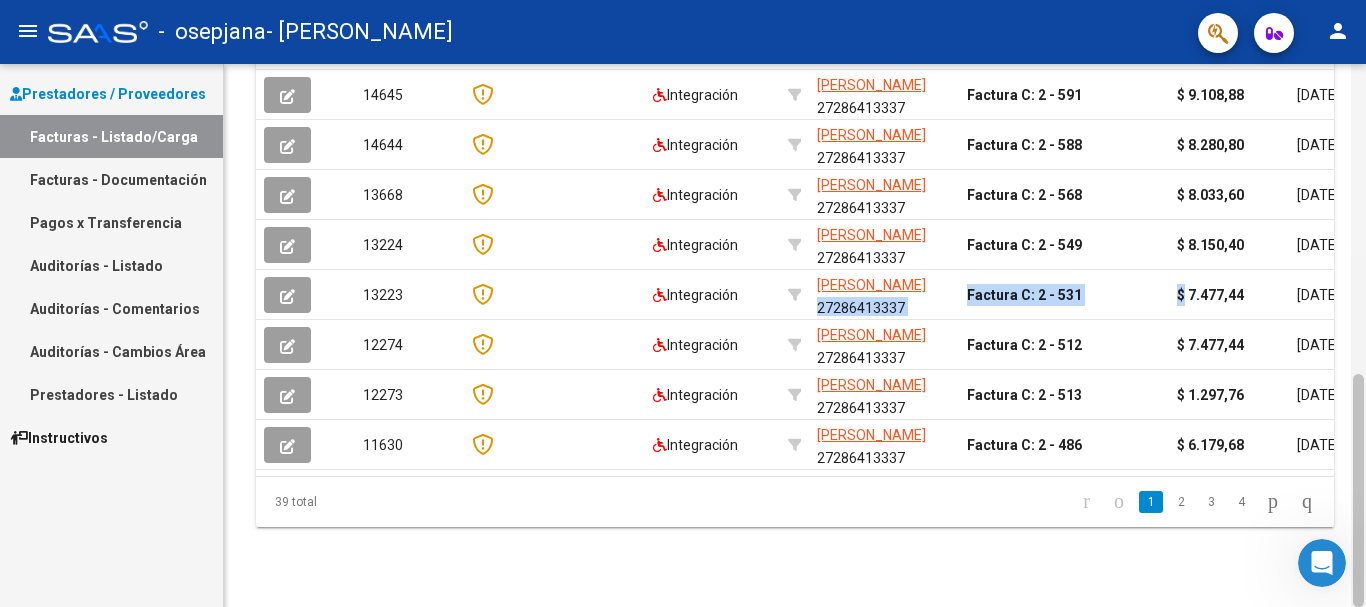 click 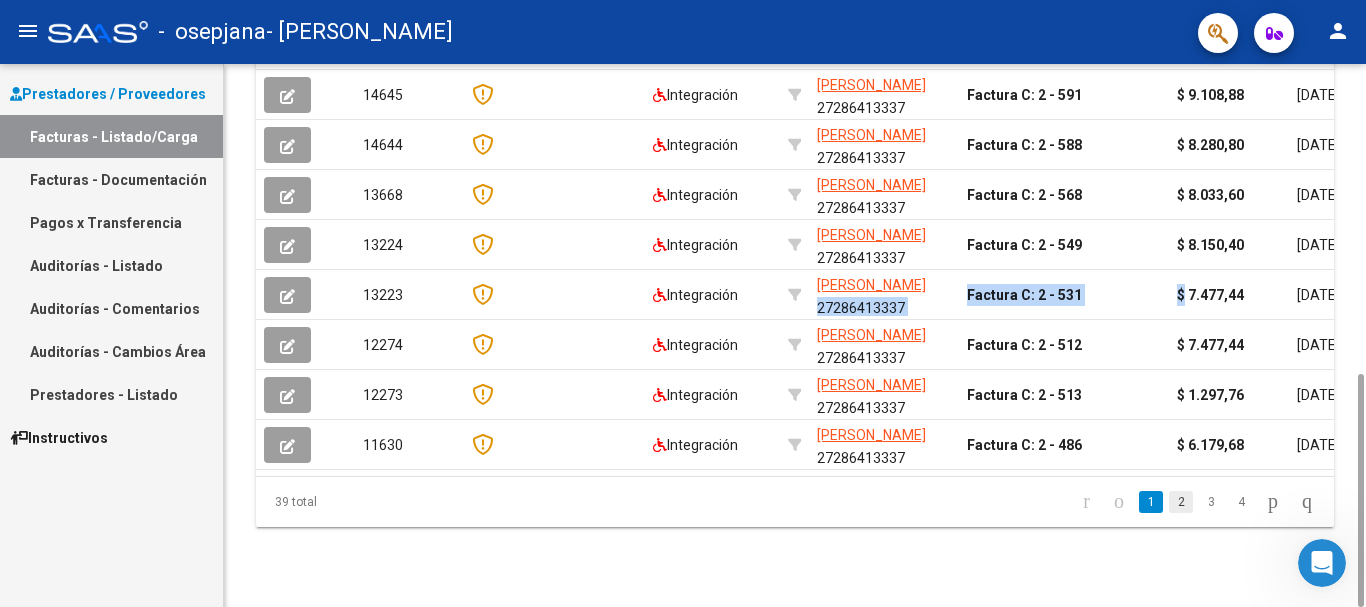 click on "2" 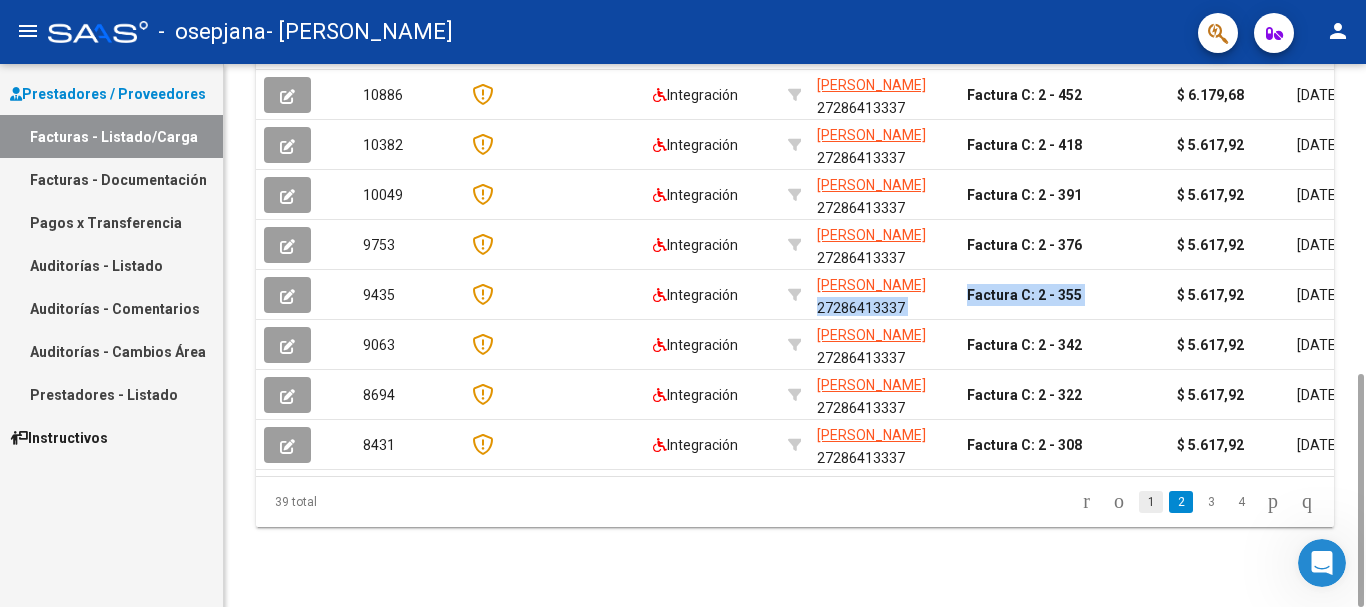 click on "1" 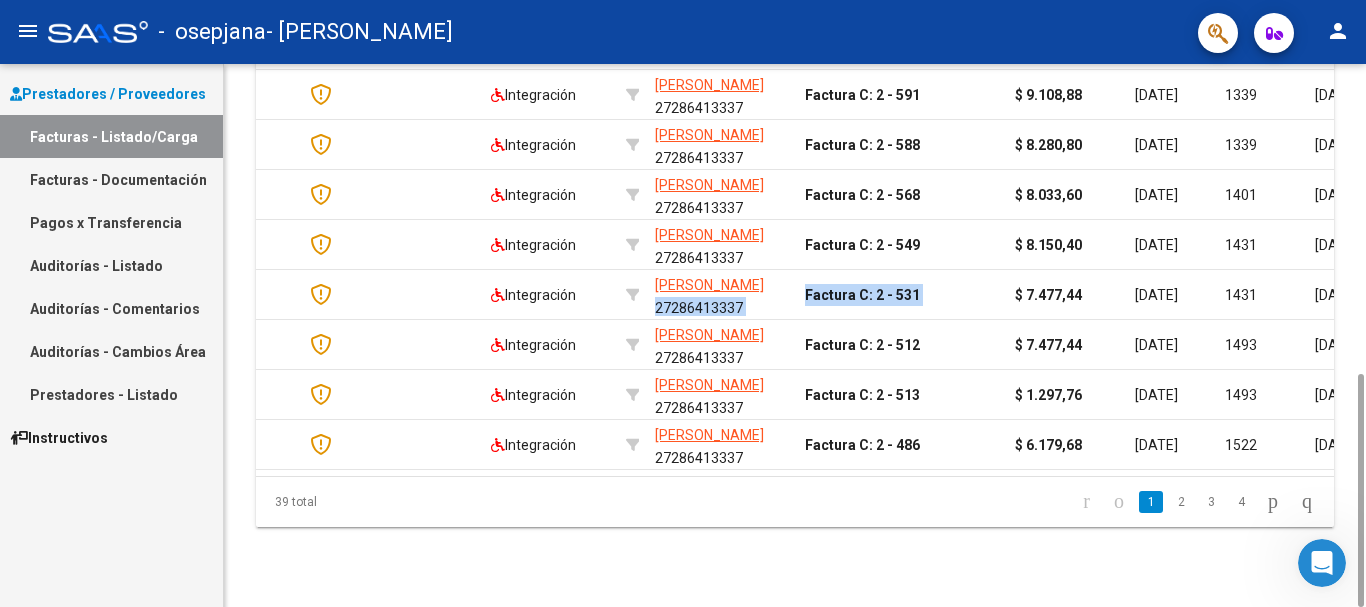 scroll, scrollTop: 0, scrollLeft: 166, axis: horizontal 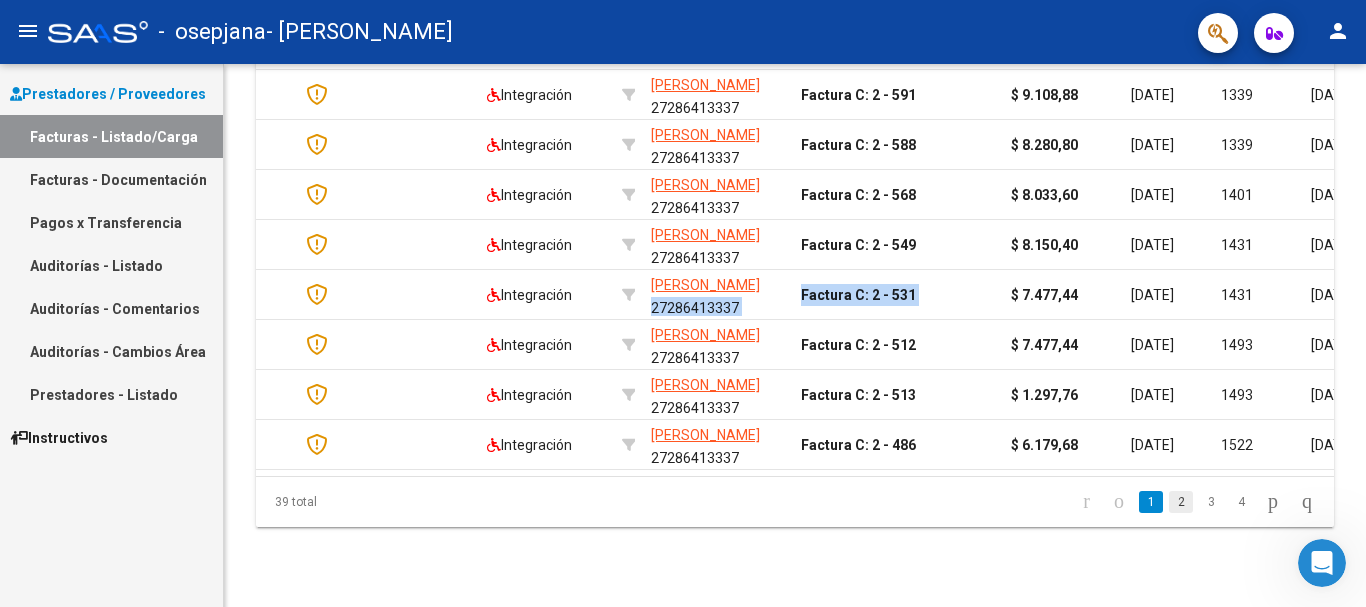 click on "2" 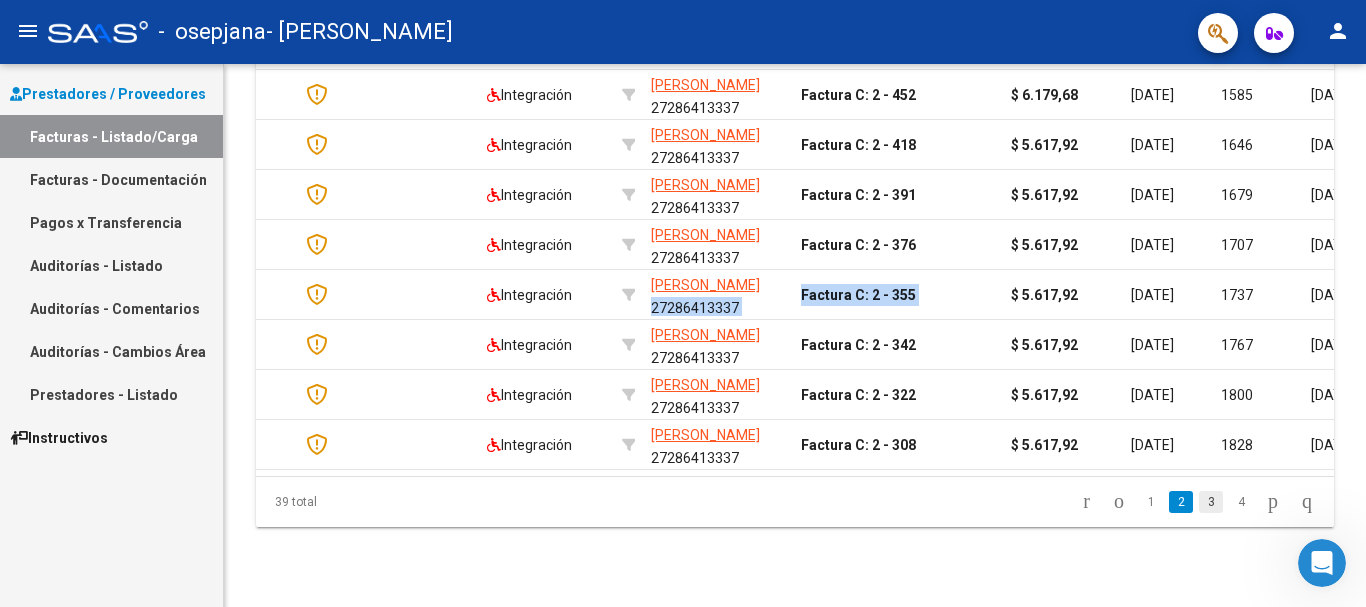 click on "3" 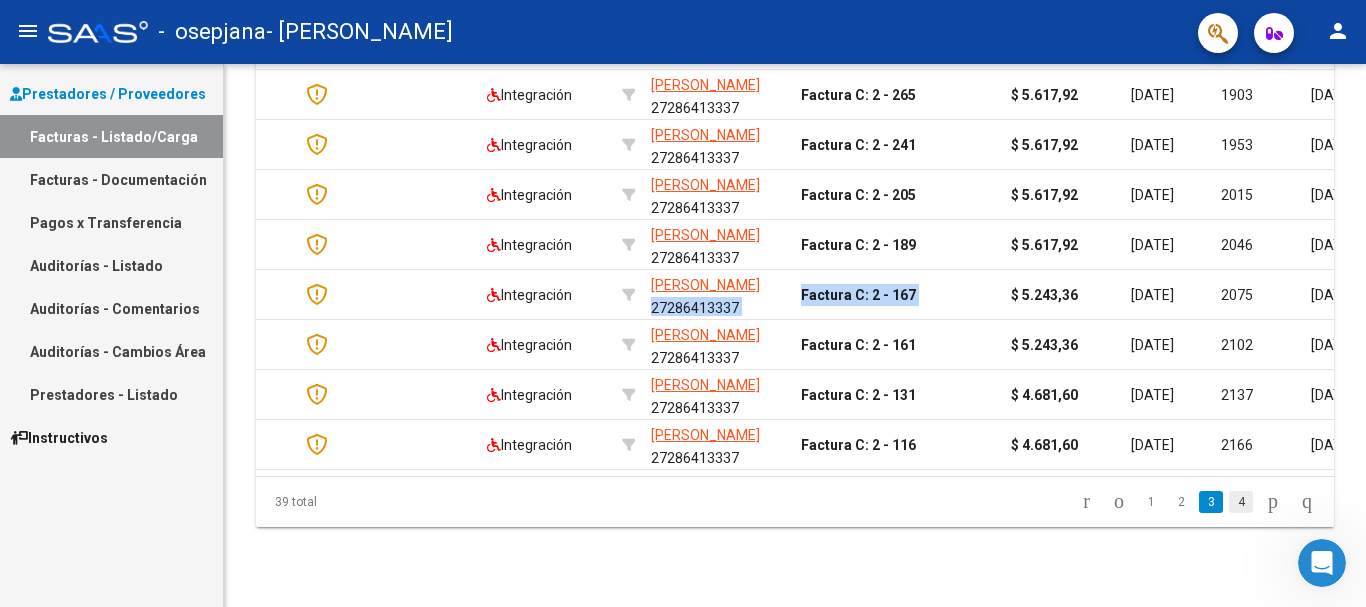 click on "4" 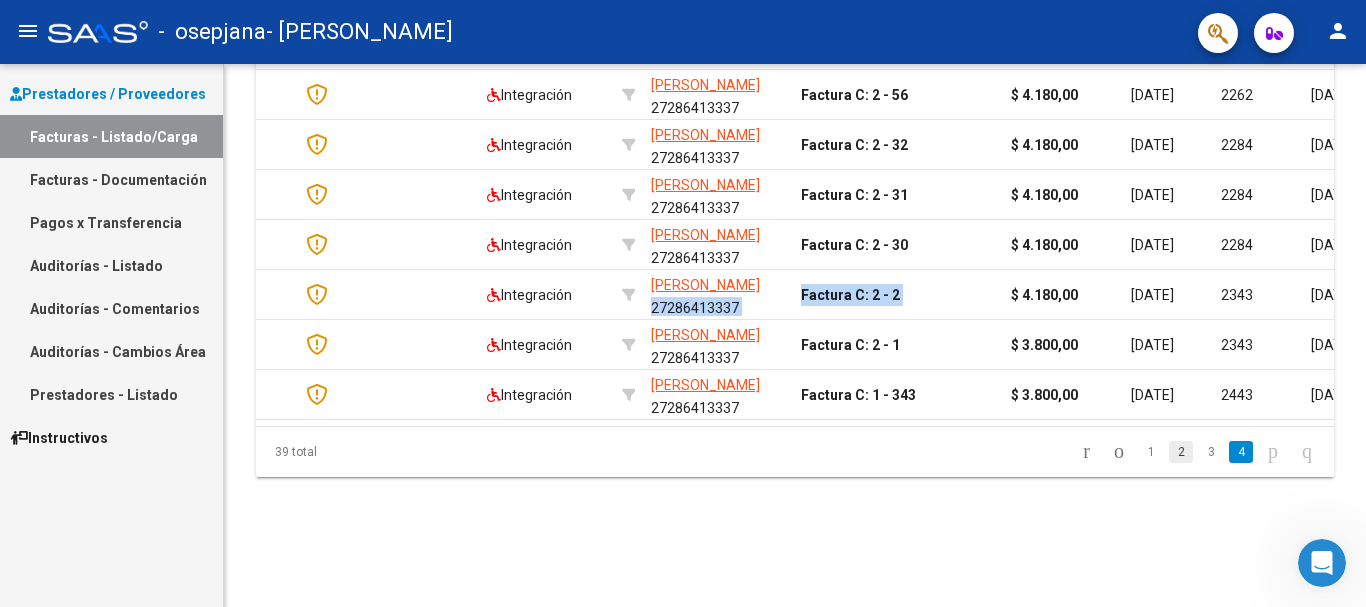 click on "2" 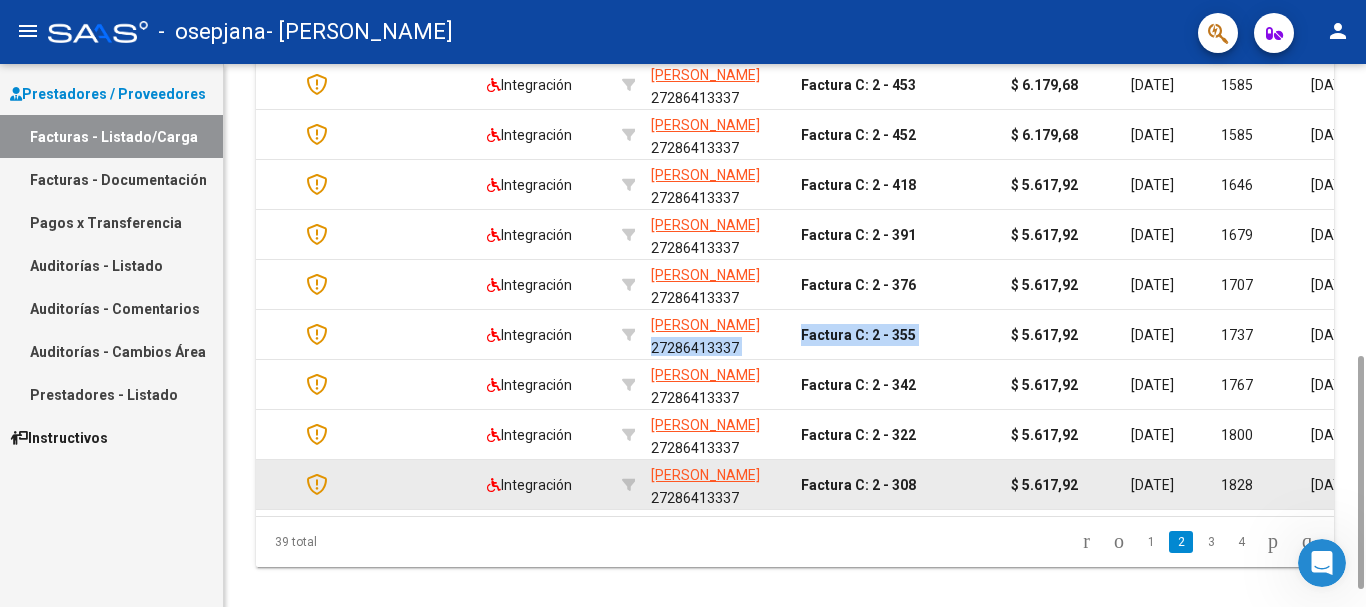 scroll, scrollTop: 722, scrollLeft: 0, axis: vertical 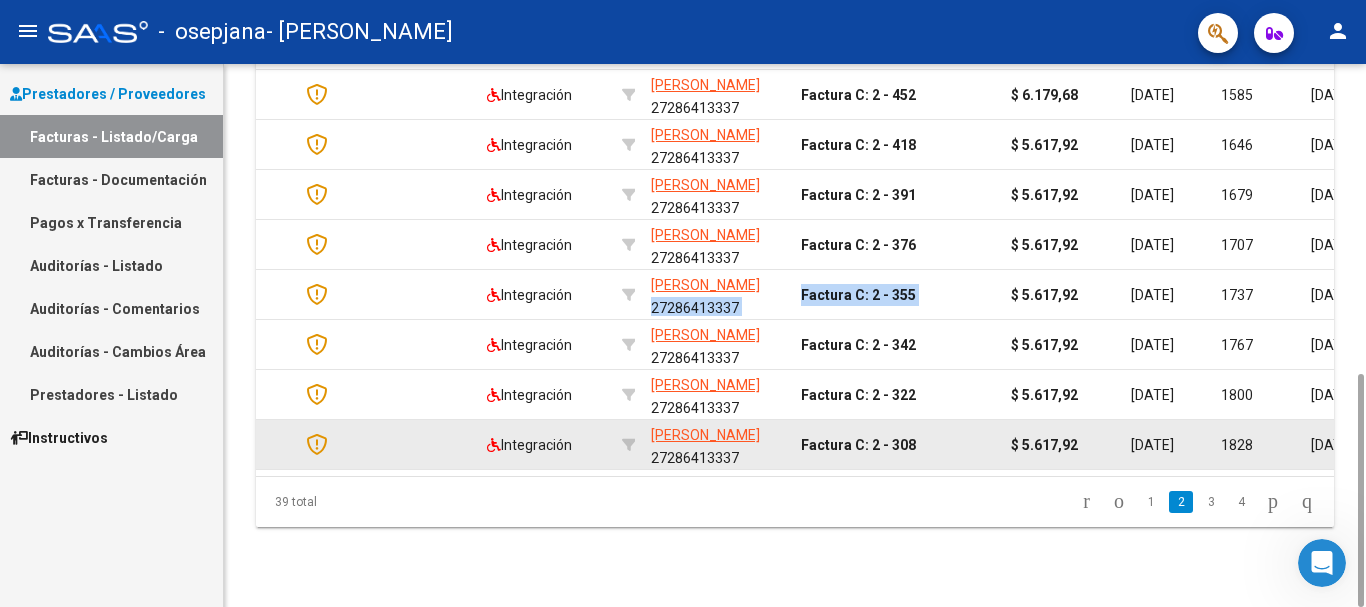 drag, startPoint x: 1360, startPoint y: 384, endPoint x: 1319, endPoint y: 457, distance: 83.725746 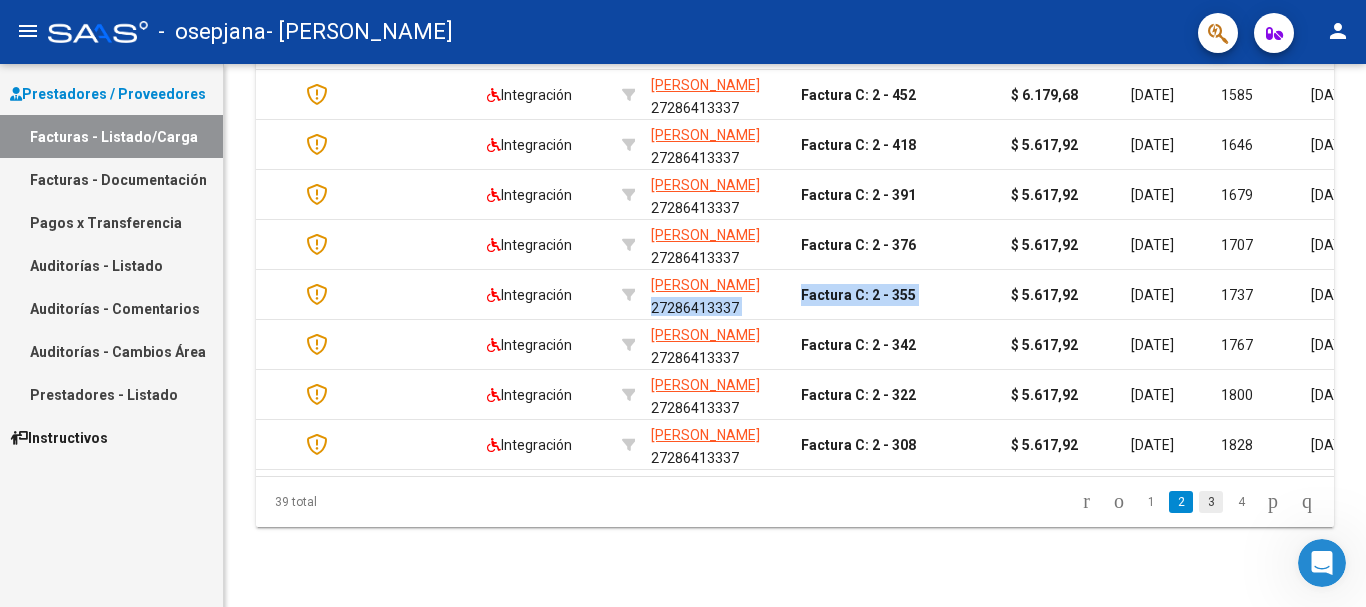 click on "3" 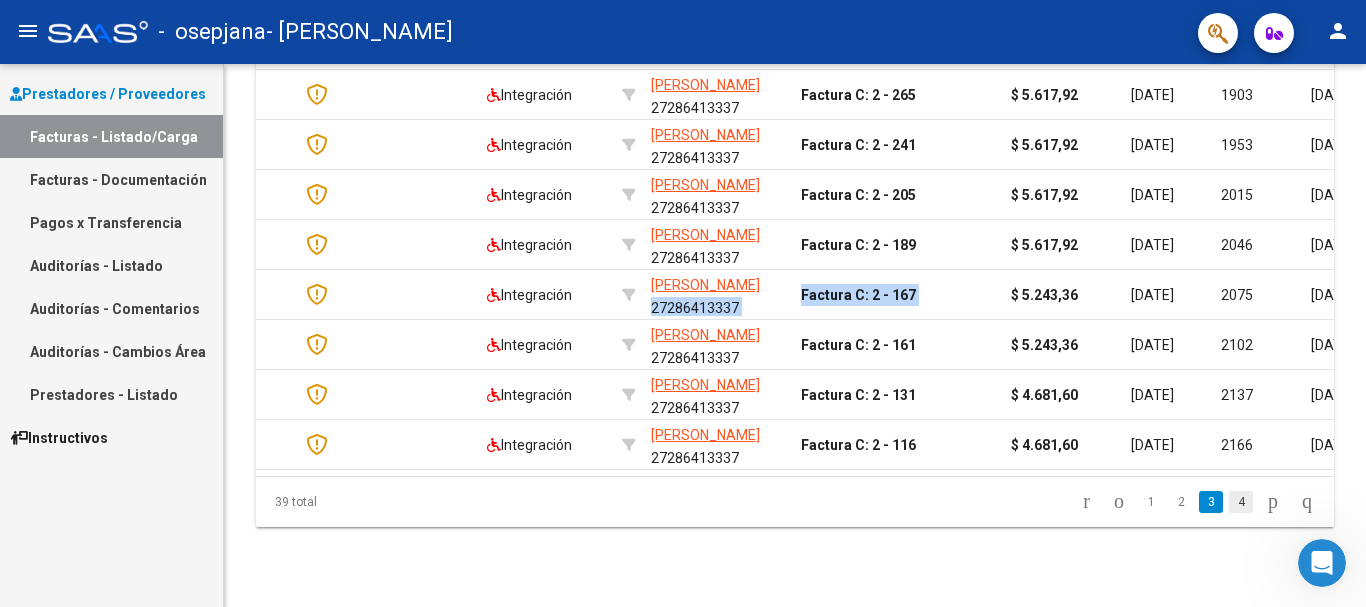 click on "4" 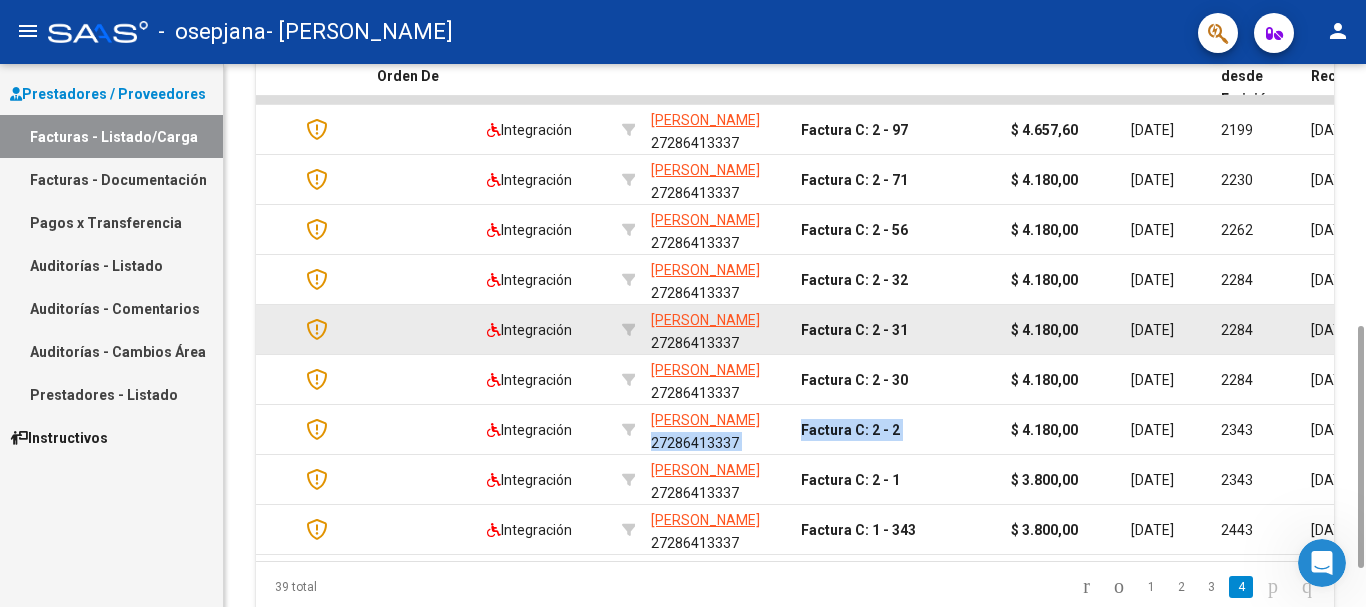 scroll, scrollTop: 585, scrollLeft: 0, axis: vertical 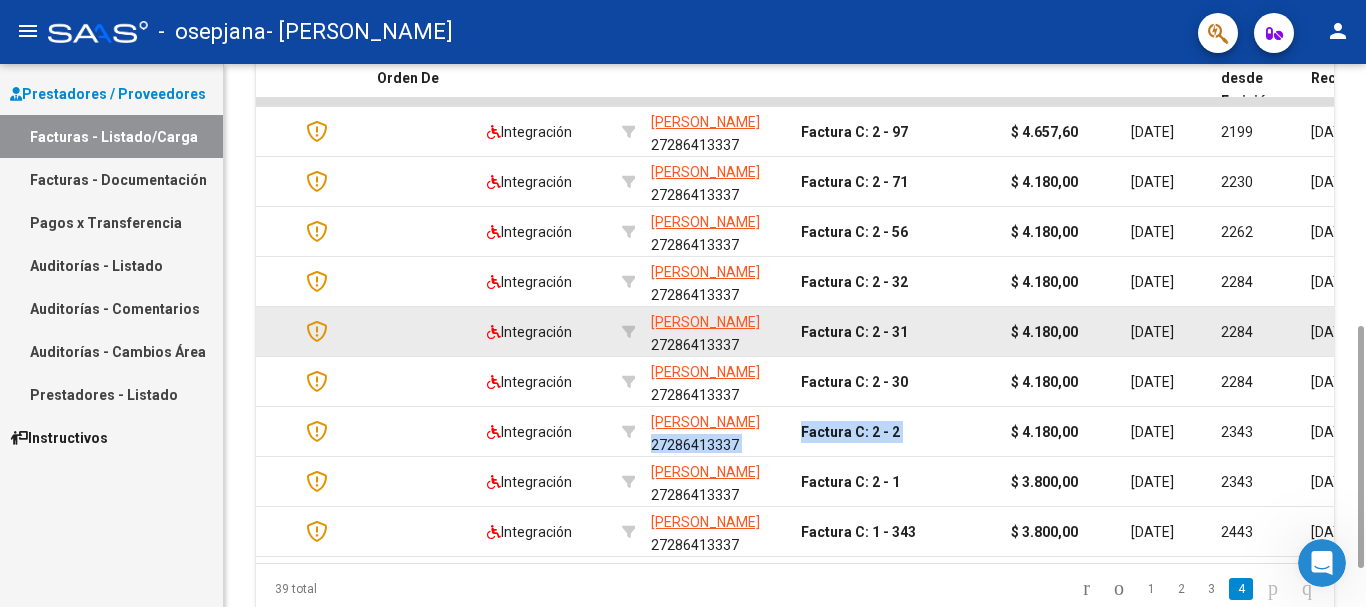 drag, startPoint x: 1362, startPoint y: 402, endPoint x: 1323, endPoint y: 343, distance: 70.724815 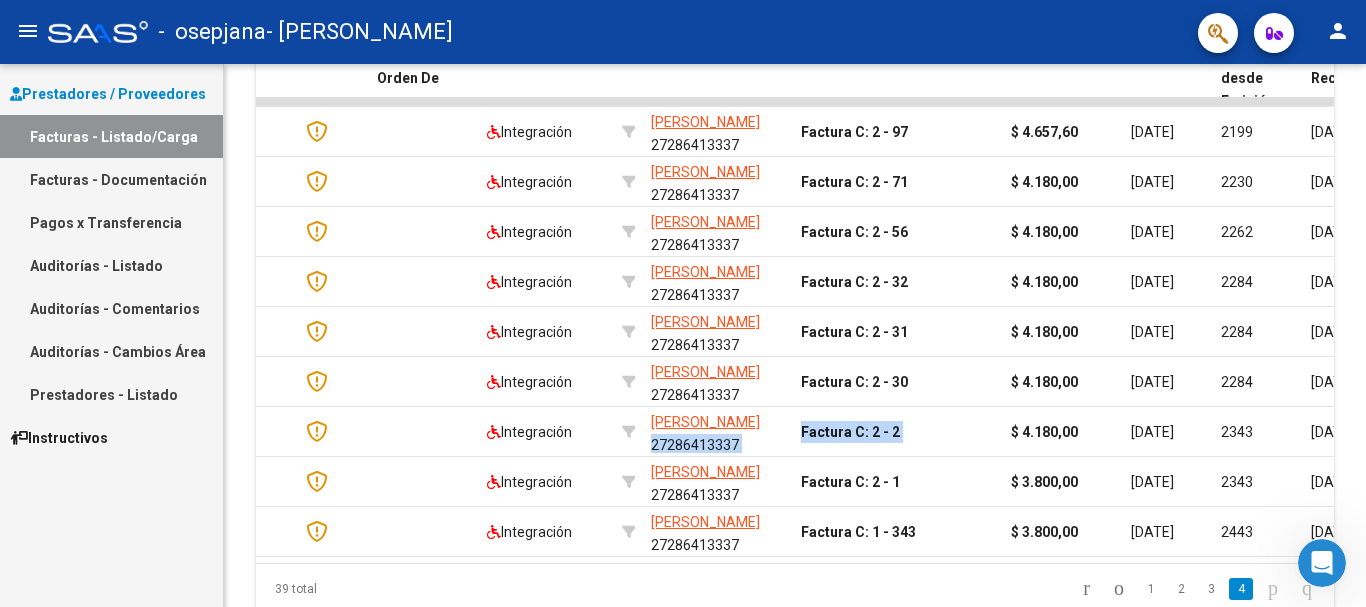 click on "Facturas - Listado/Carga" at bounding box center (111, 136) 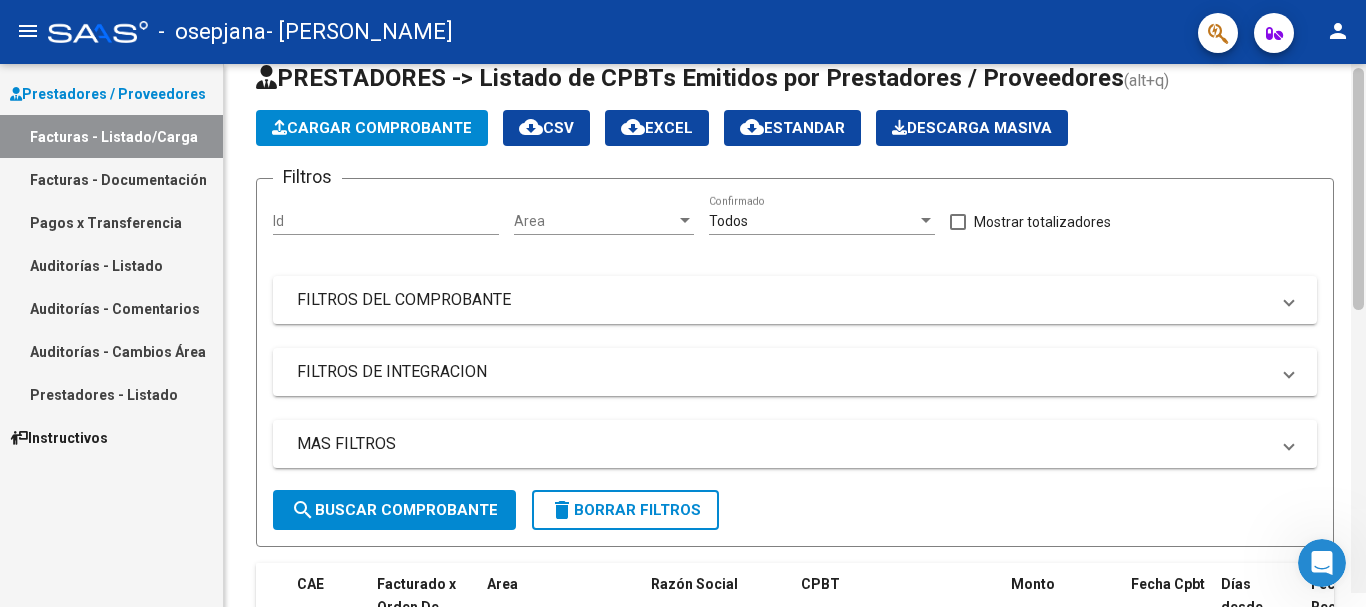 scroll, scrollTop: 0, scrollLeft: 0, axis: both 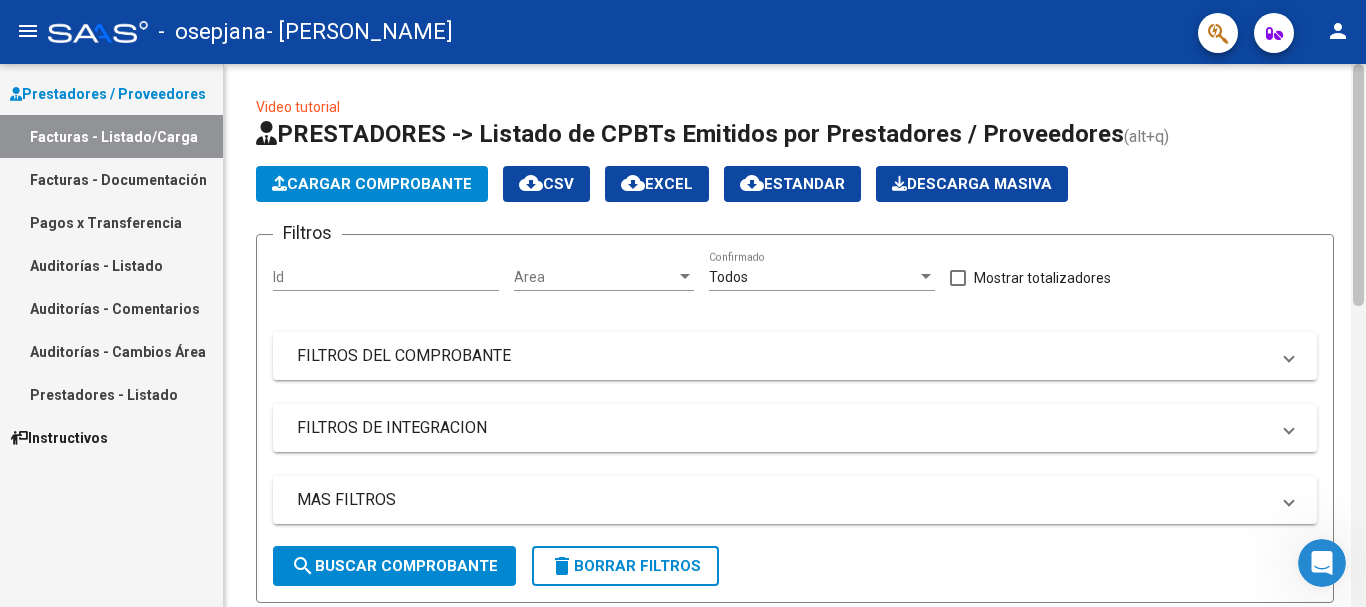 drag, startPoint x: 1360, startPoint y: 459, endPoint x: 1351, endPoint y: 160, distance: 299.1354 